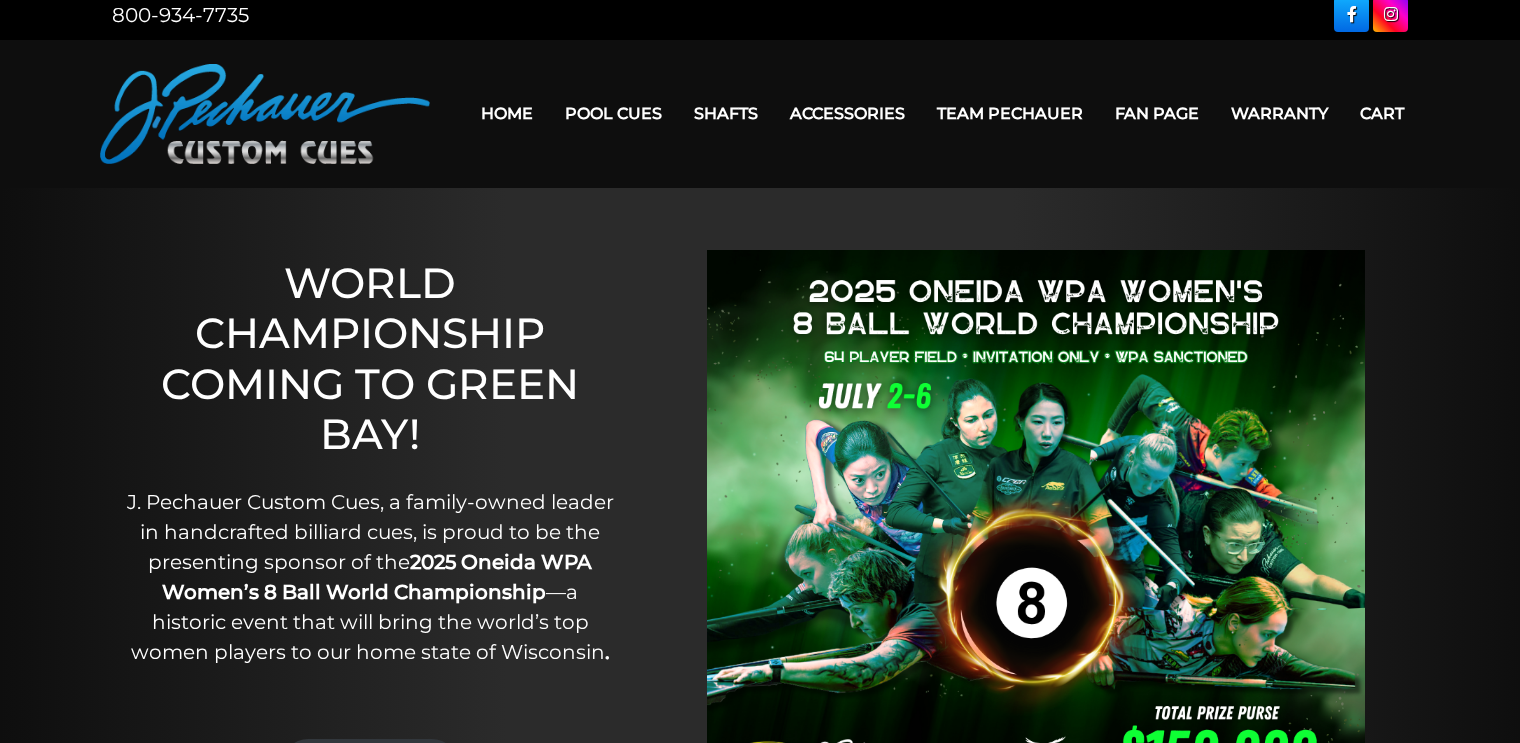 scroll, scrollTop: 0, scrollLeft: 0, axis: both 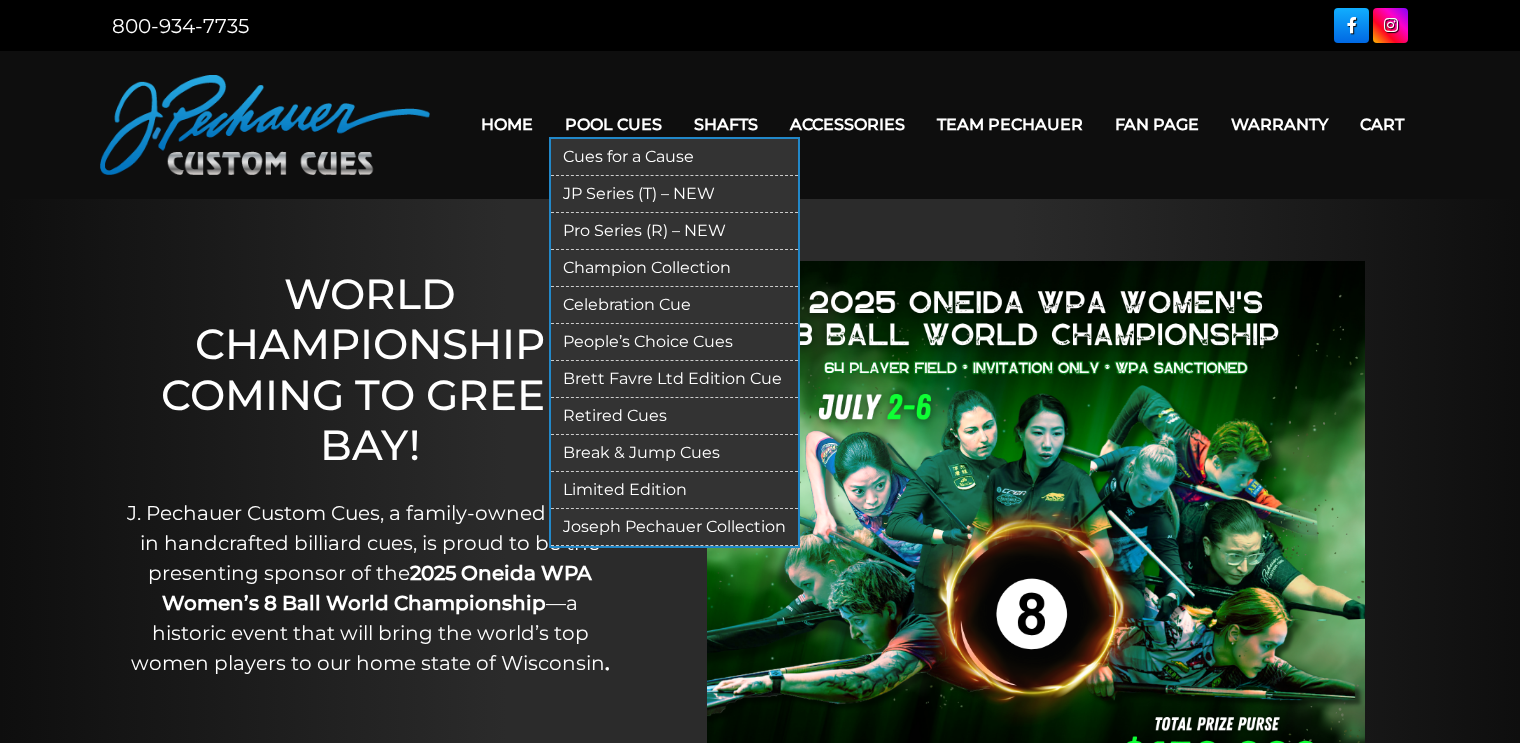 click on "Break & Jump Cues" at bounding box center [674, 453] 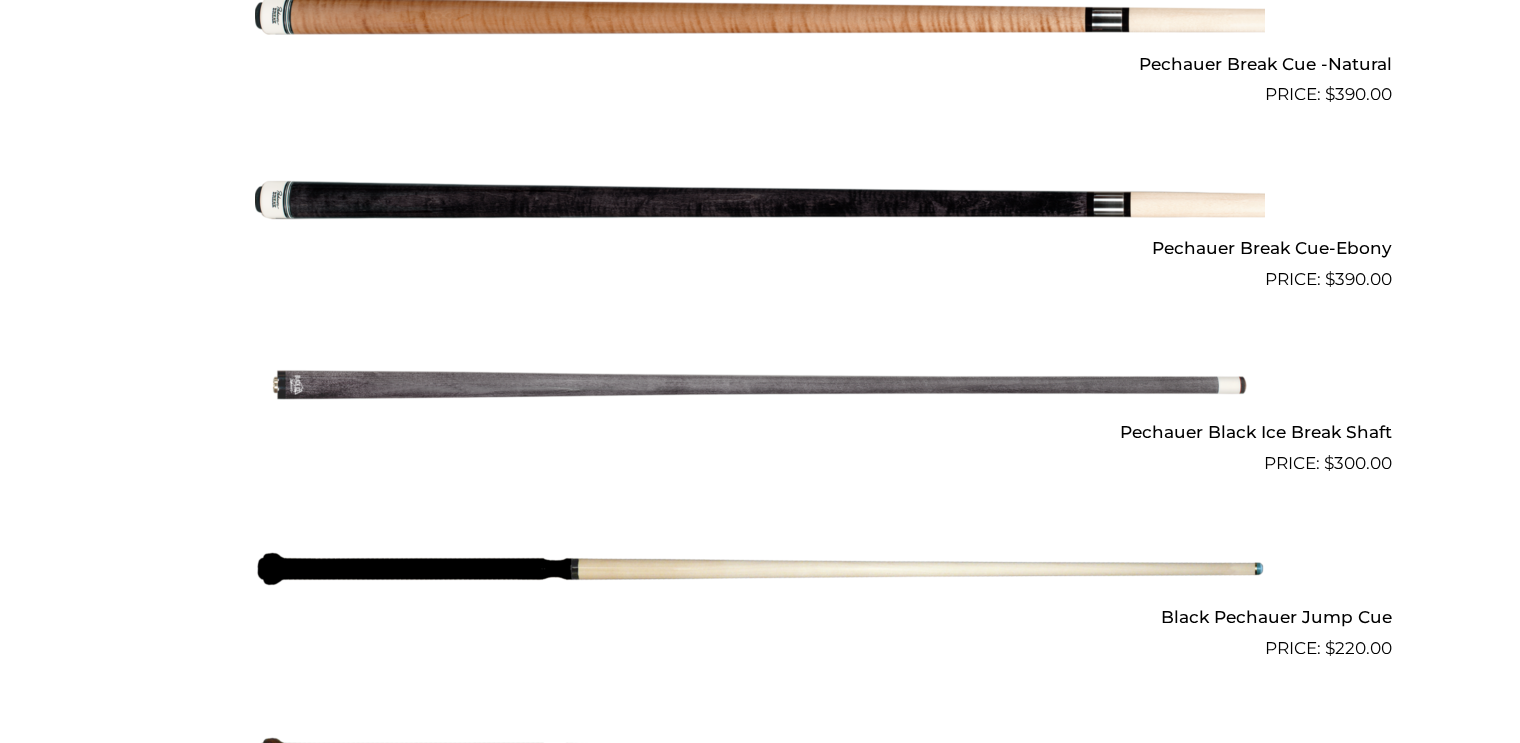 scroll, scrollTop: 1379, scrollLeft: 0, axis: vertical 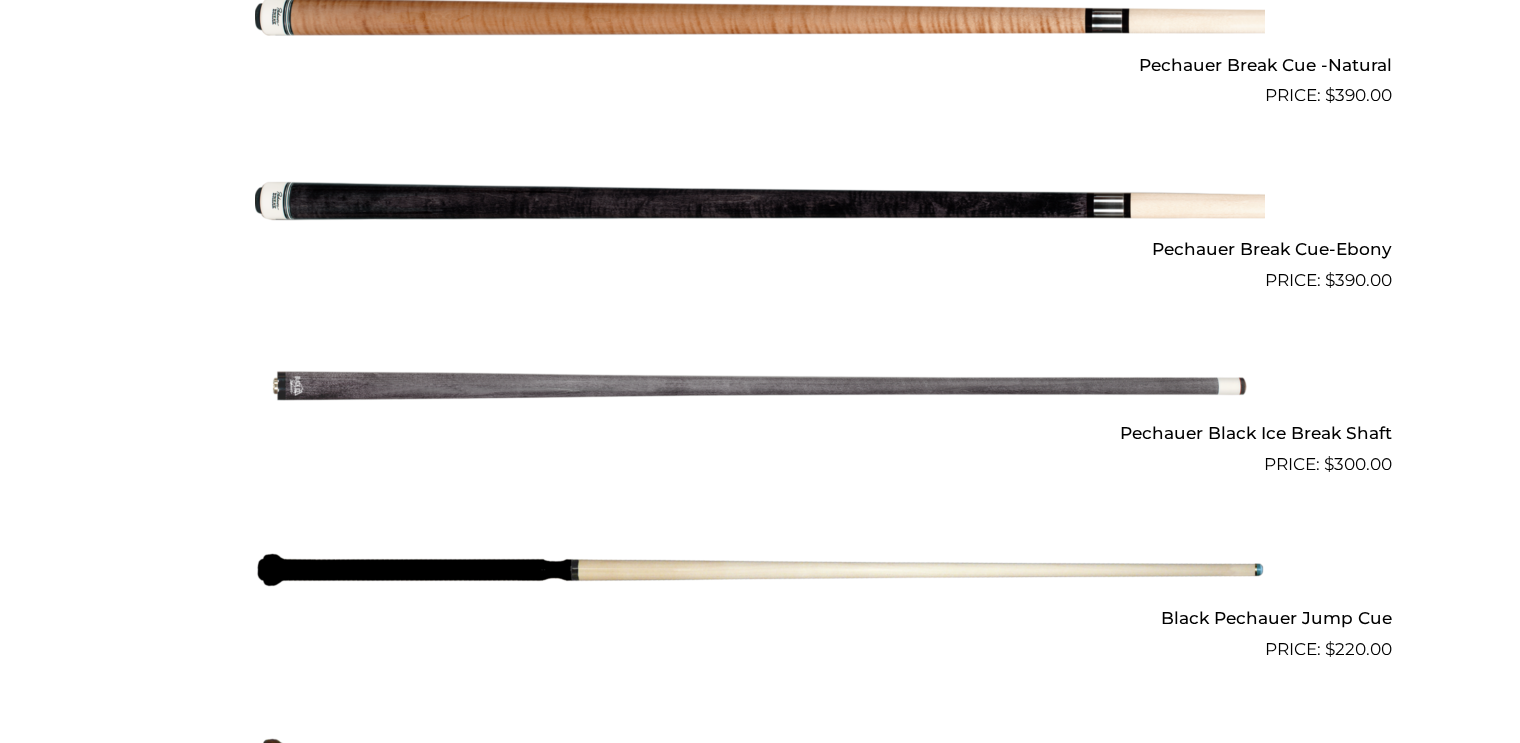 click at bounding box center [760, 386] 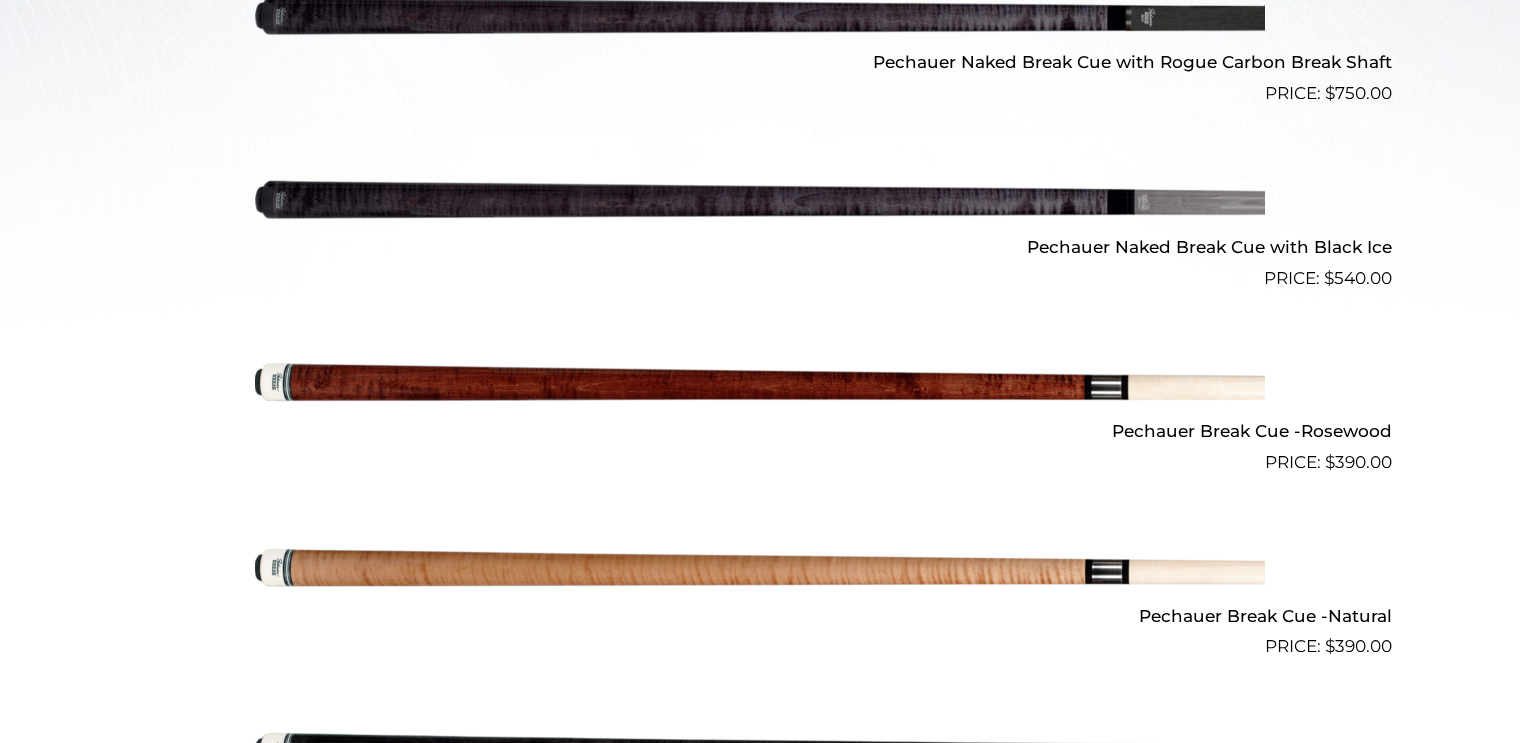 scroll, scrollTop: 828, scrollLeft: 0, axis: vertical 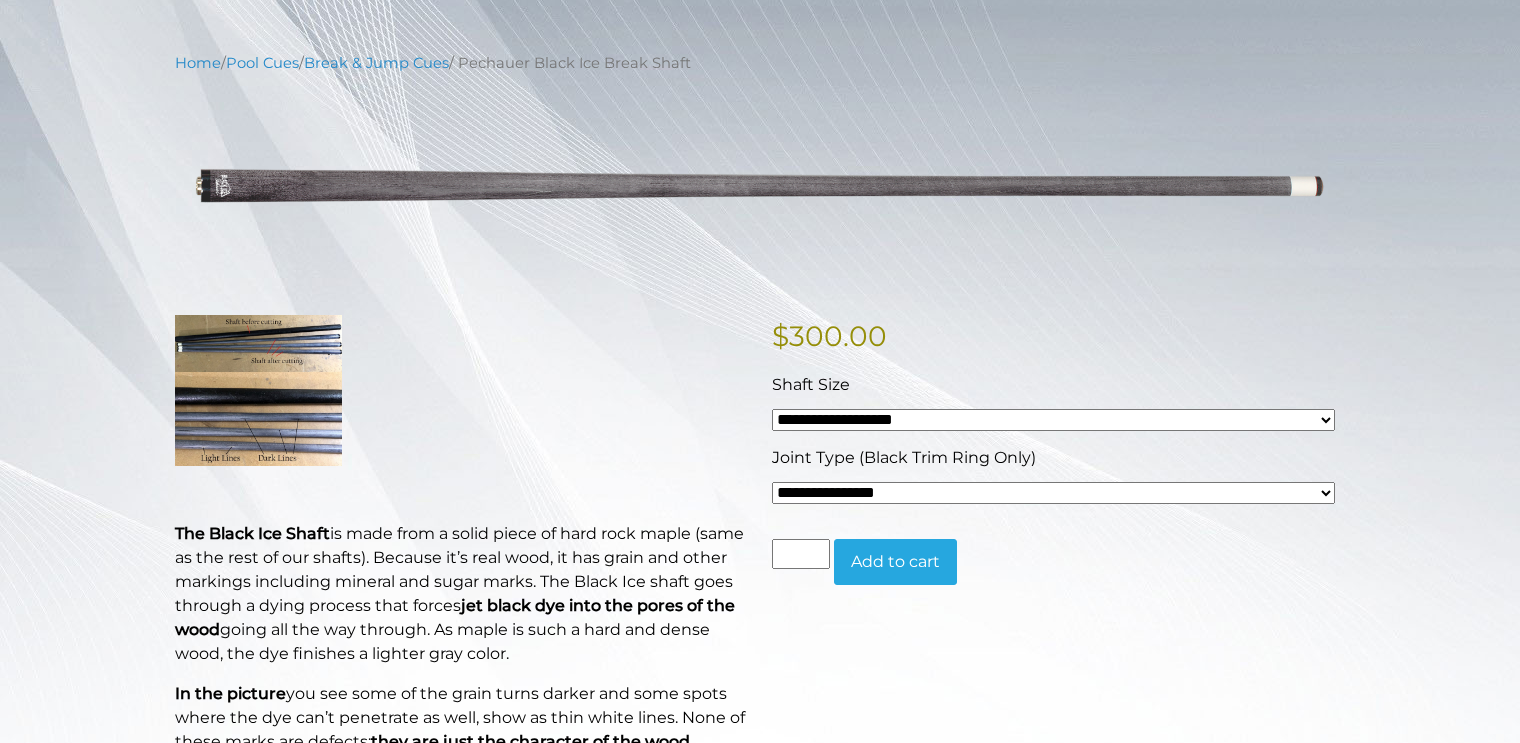 click on "**********" at bounding box center (1053, 493) 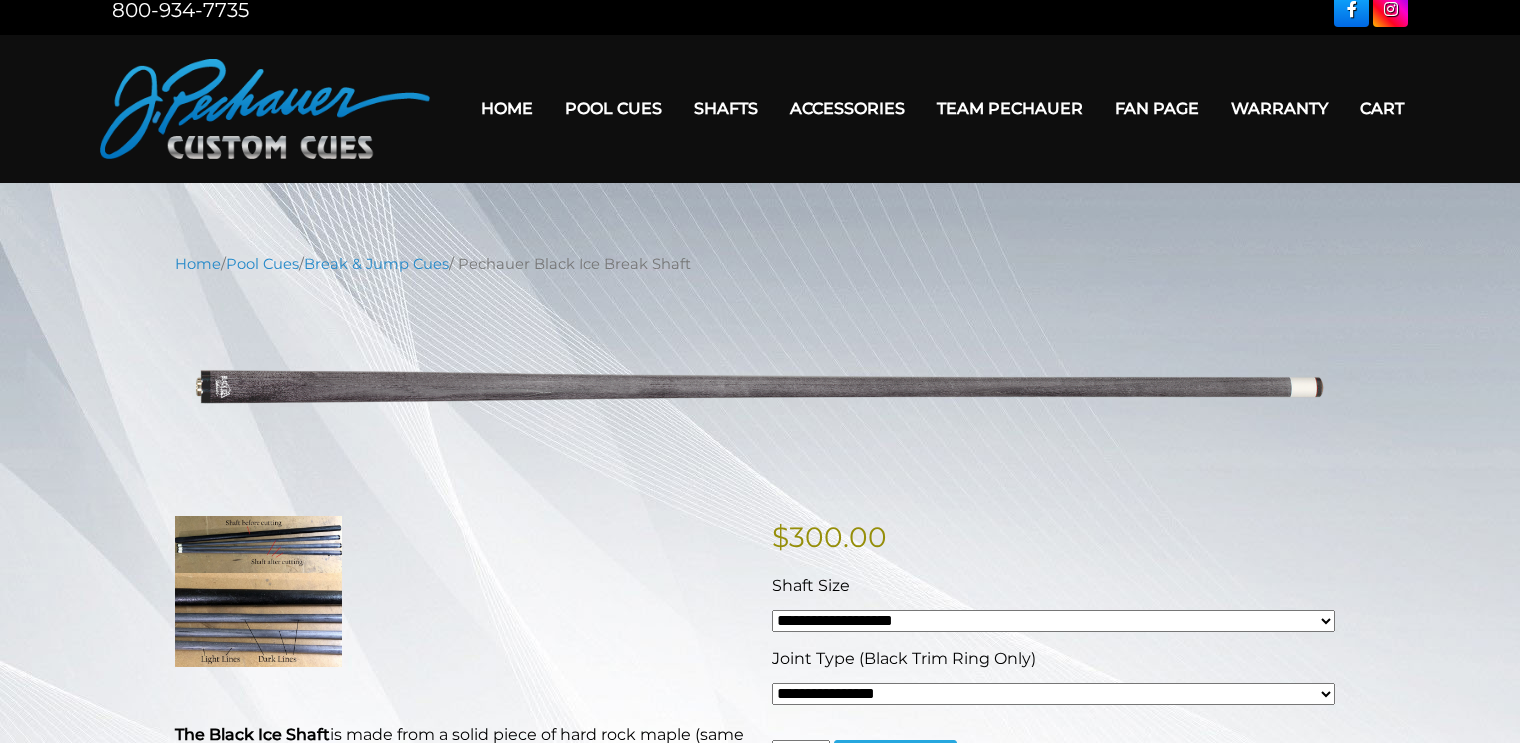 scroll, scrollTop: 0, scrollLeft: 0, axis: both 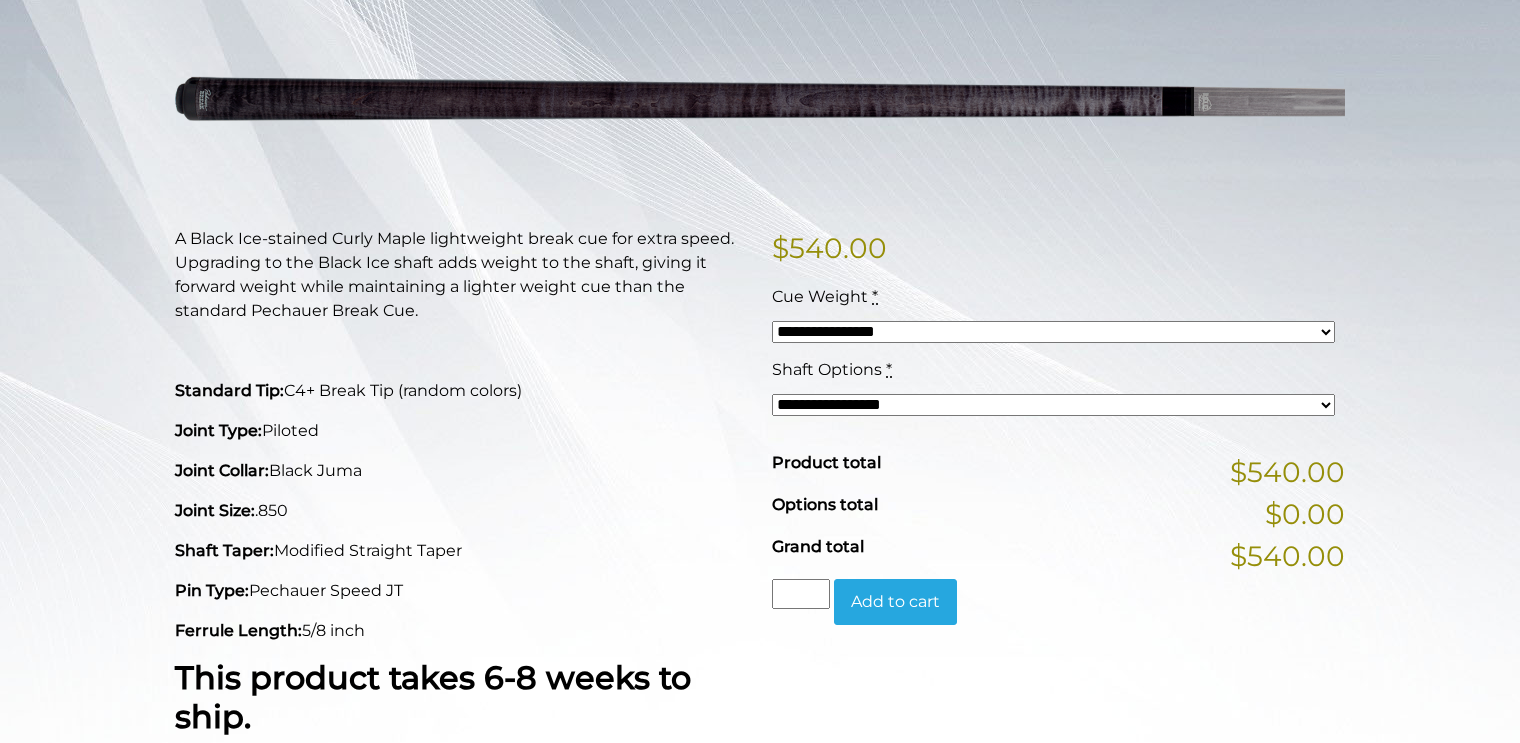 click on "**********" at bounding box center (1053, 332) 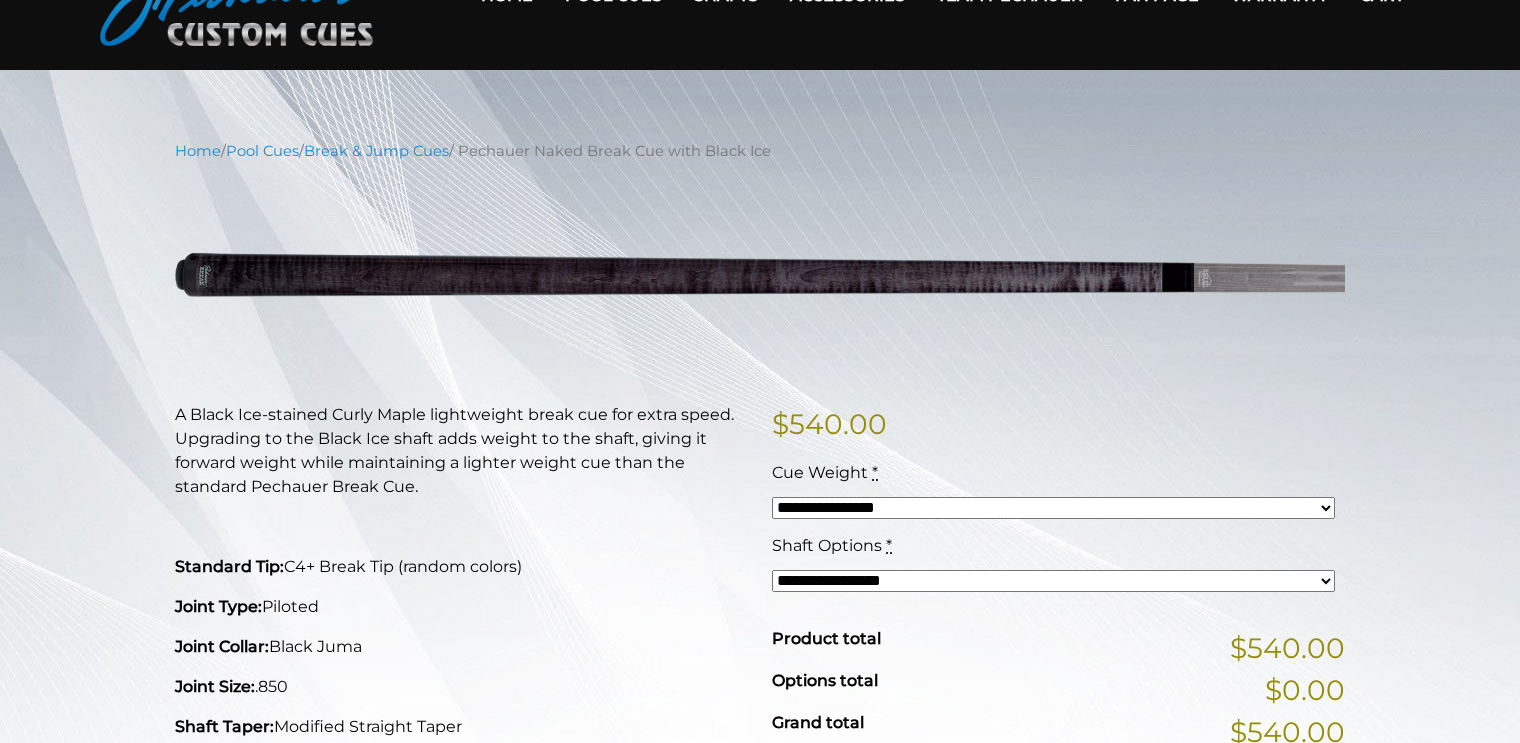 scroll, scrollTop: 0, scrollLeft: 0, axis: both 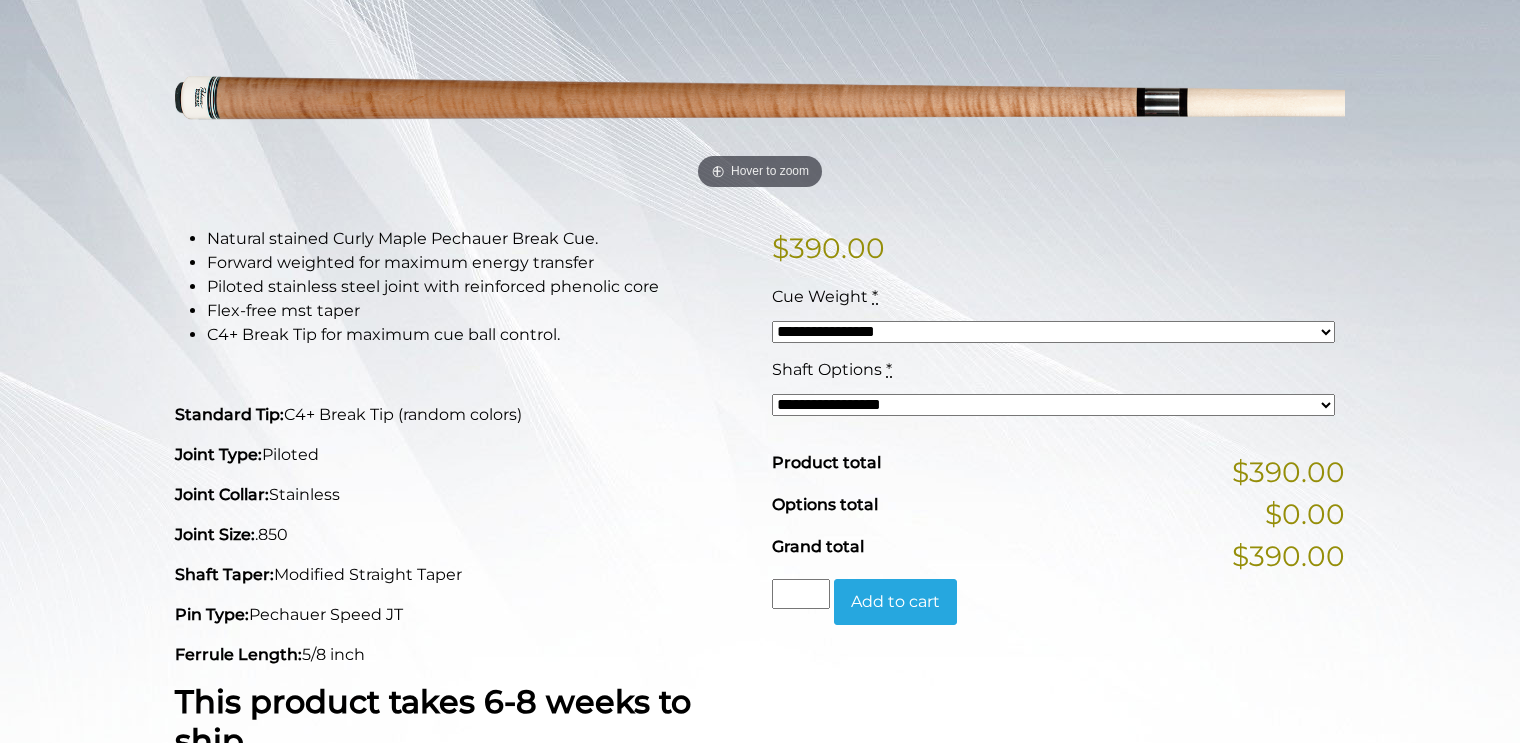 click on "**********" at bounding box center [1053, 405] 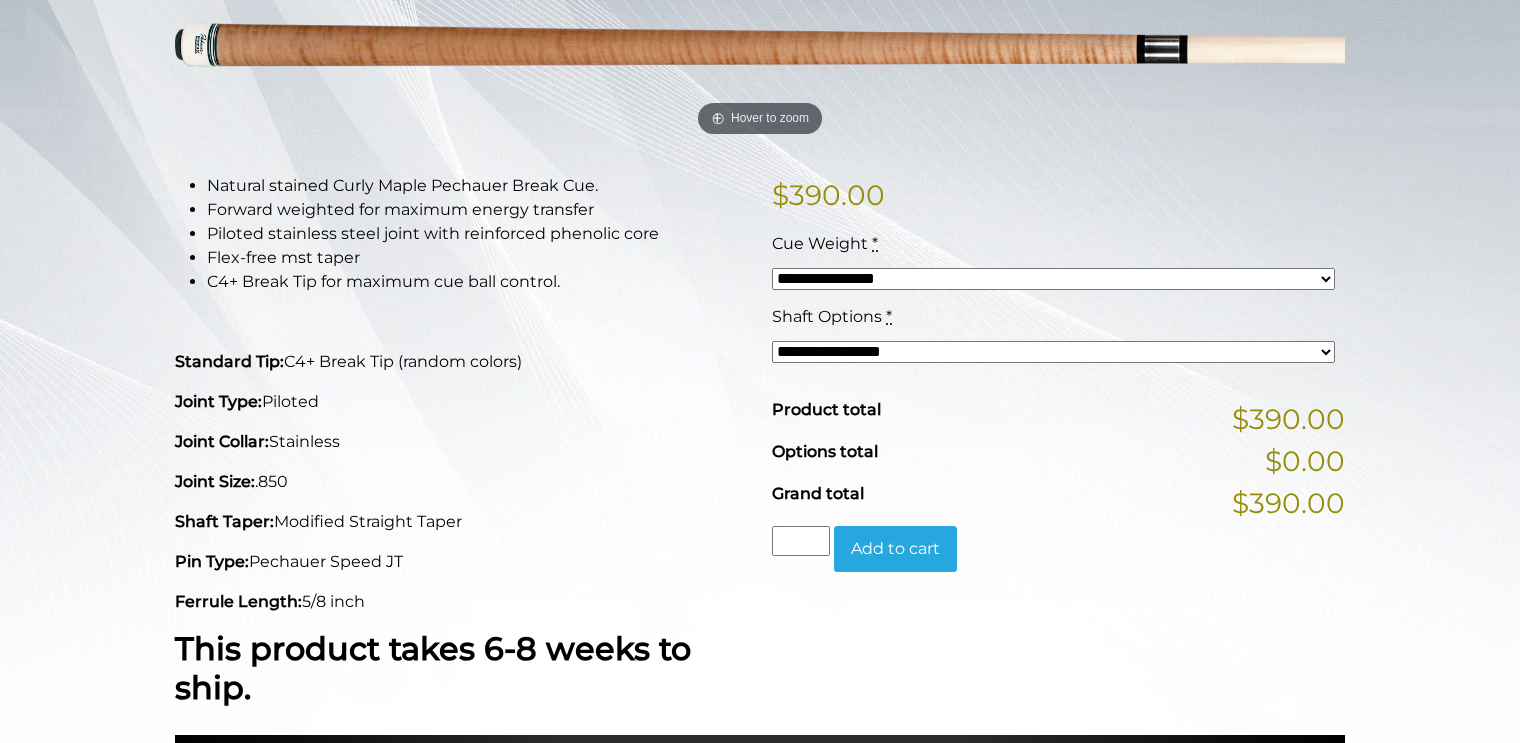 scroll, scrollTop: 352, scrollLeft: 0, axis: vertical 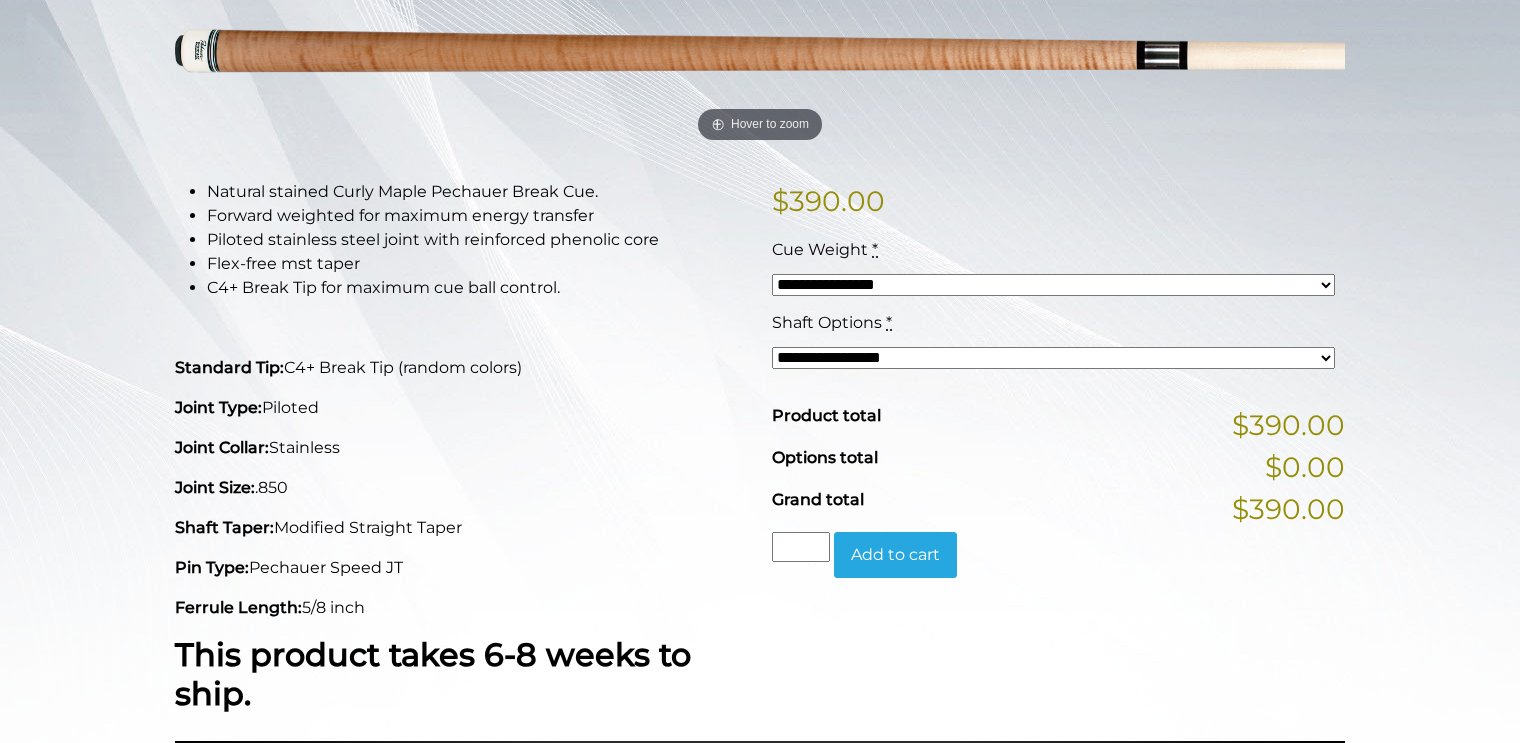 click on "**********" at bounding box center (1053, 285) 